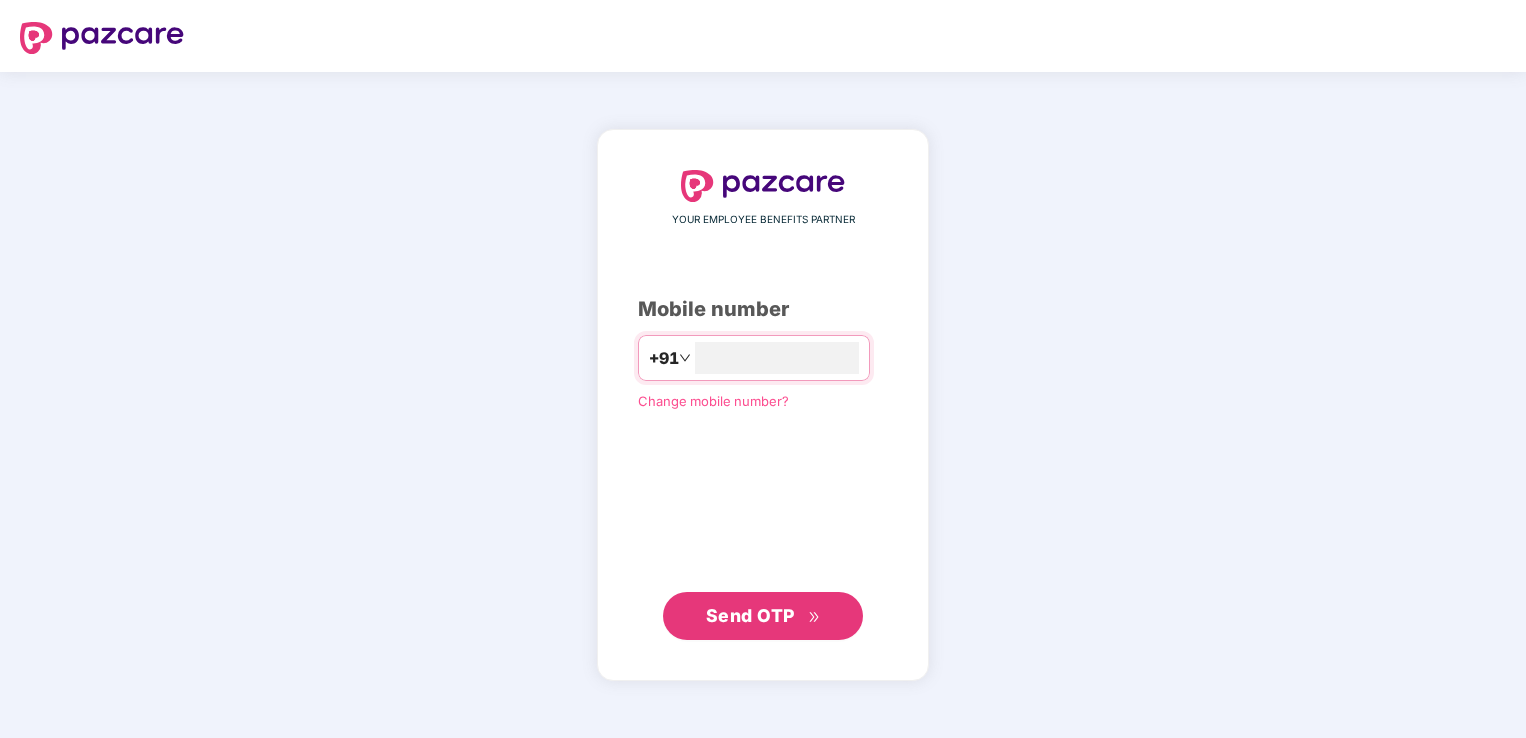 scroll, scrollTop: 0, scrollLeft: 0, axis: both 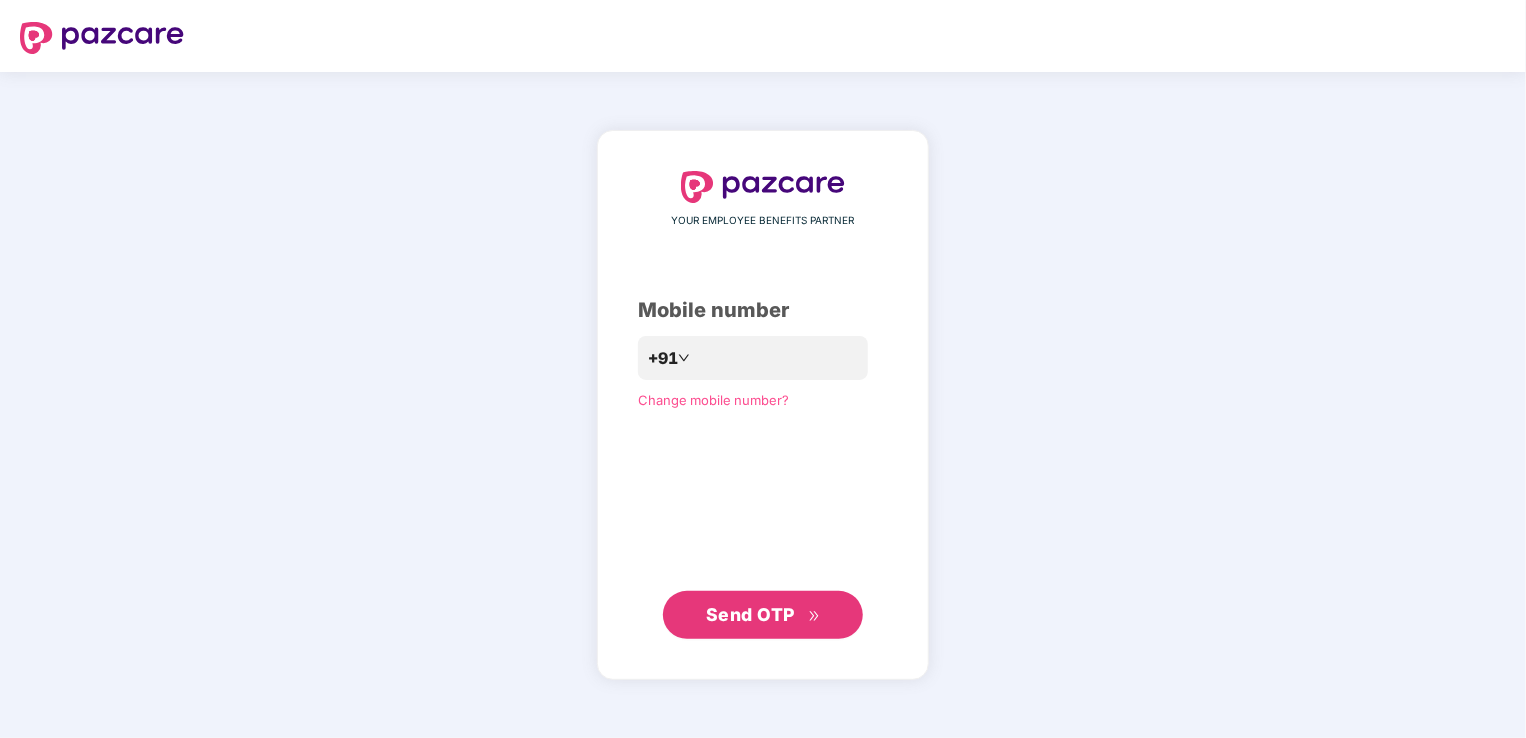 click on "Send OTP" at bounding box center (750, 614) 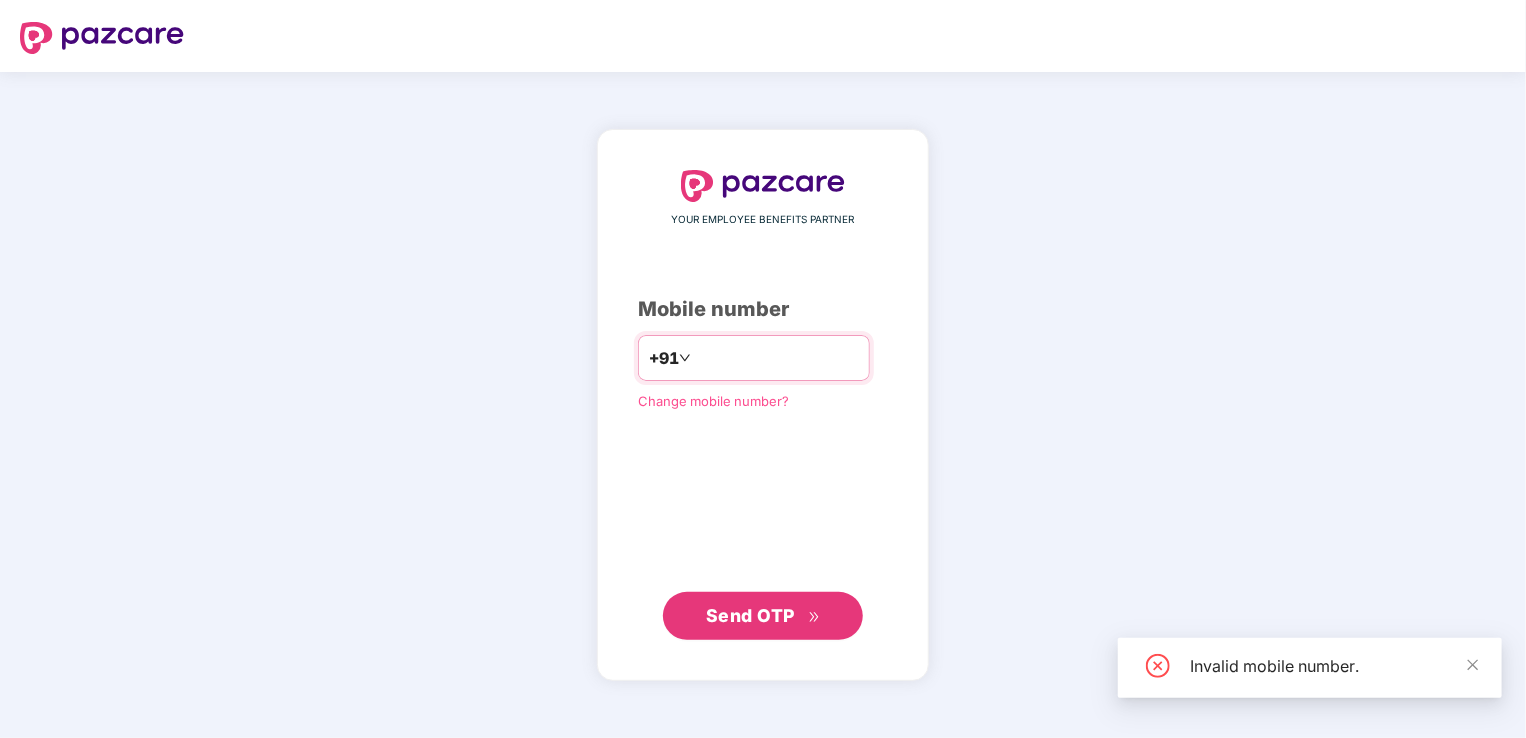 click on "*********" at bounding box center (777, 358) 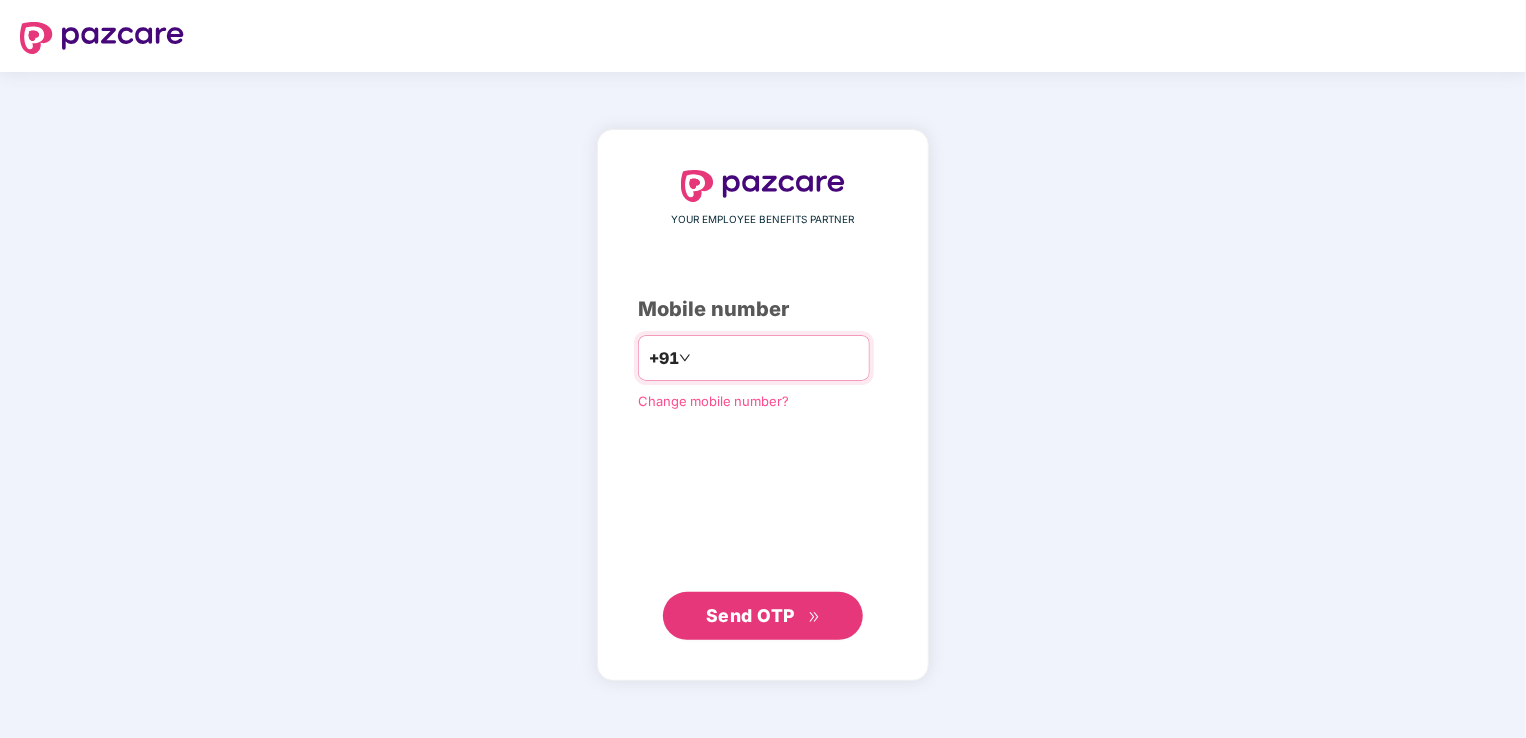 type on "**********" 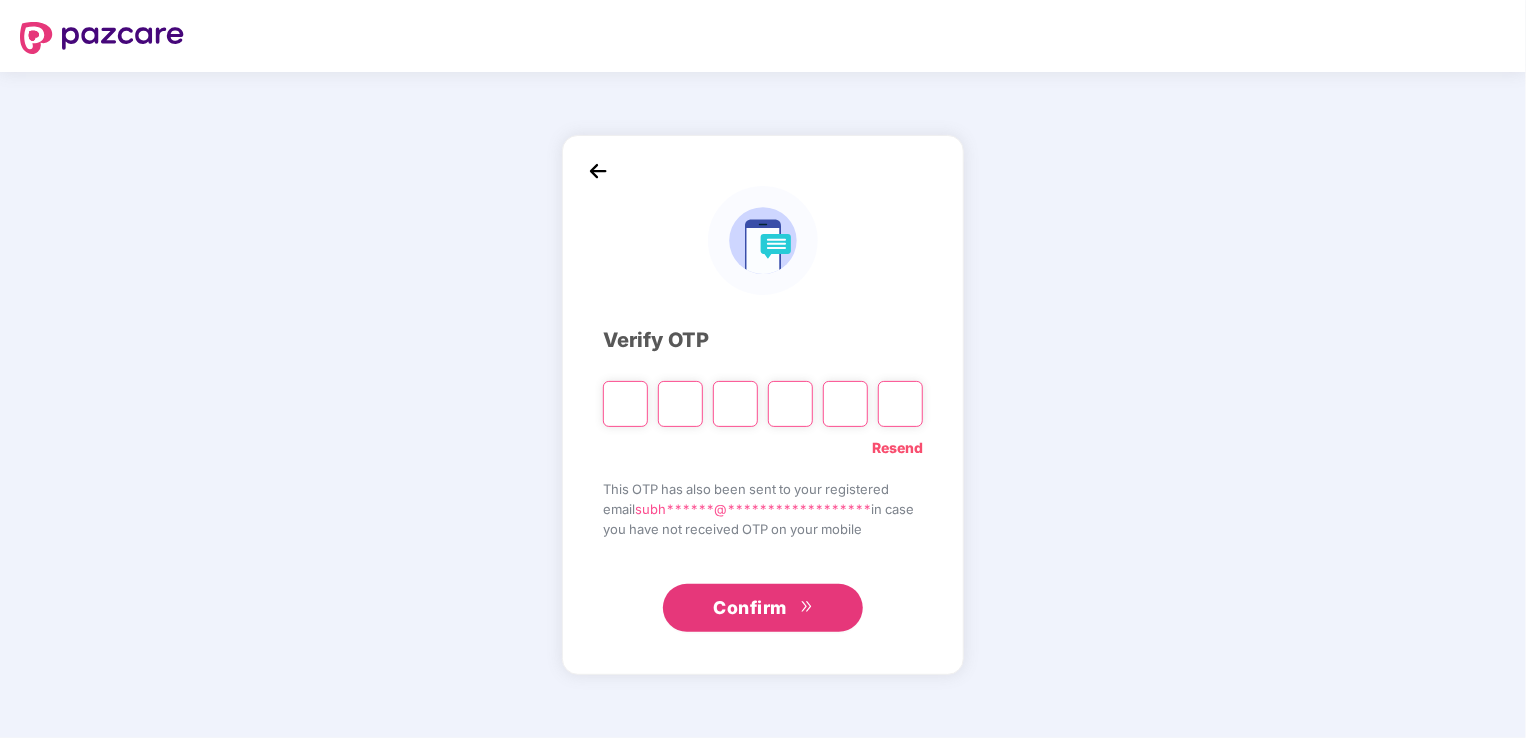 type on "*" 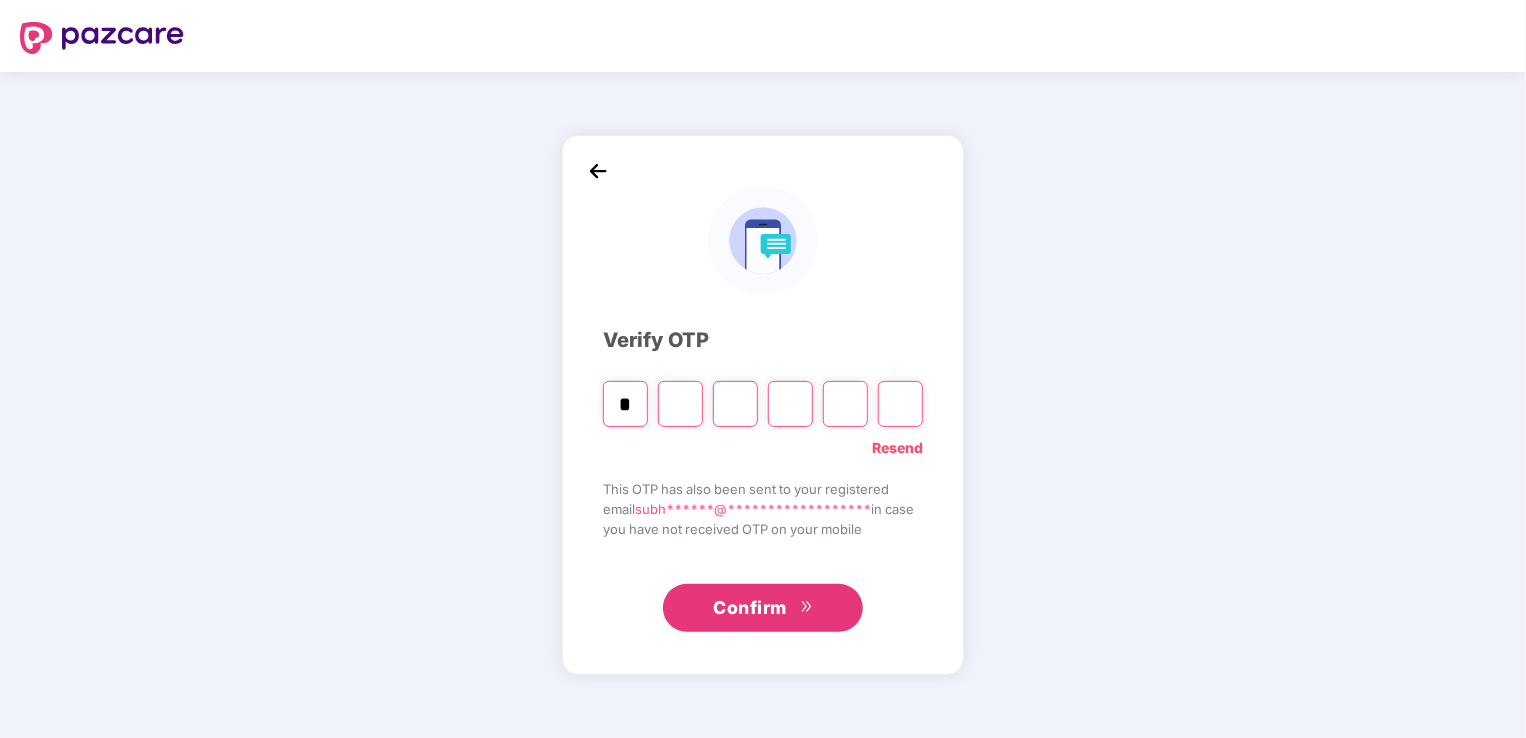 type on "*" 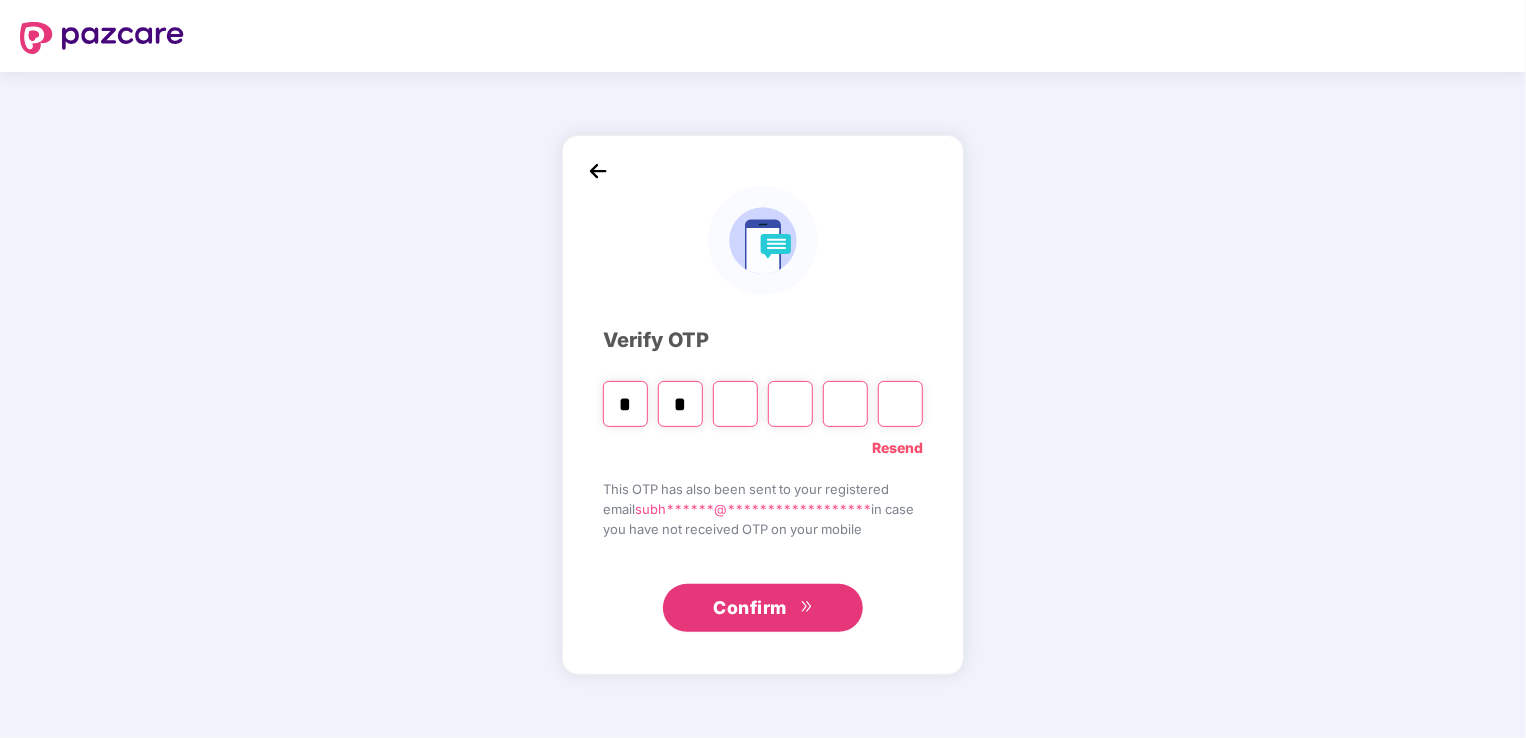 type on "*" 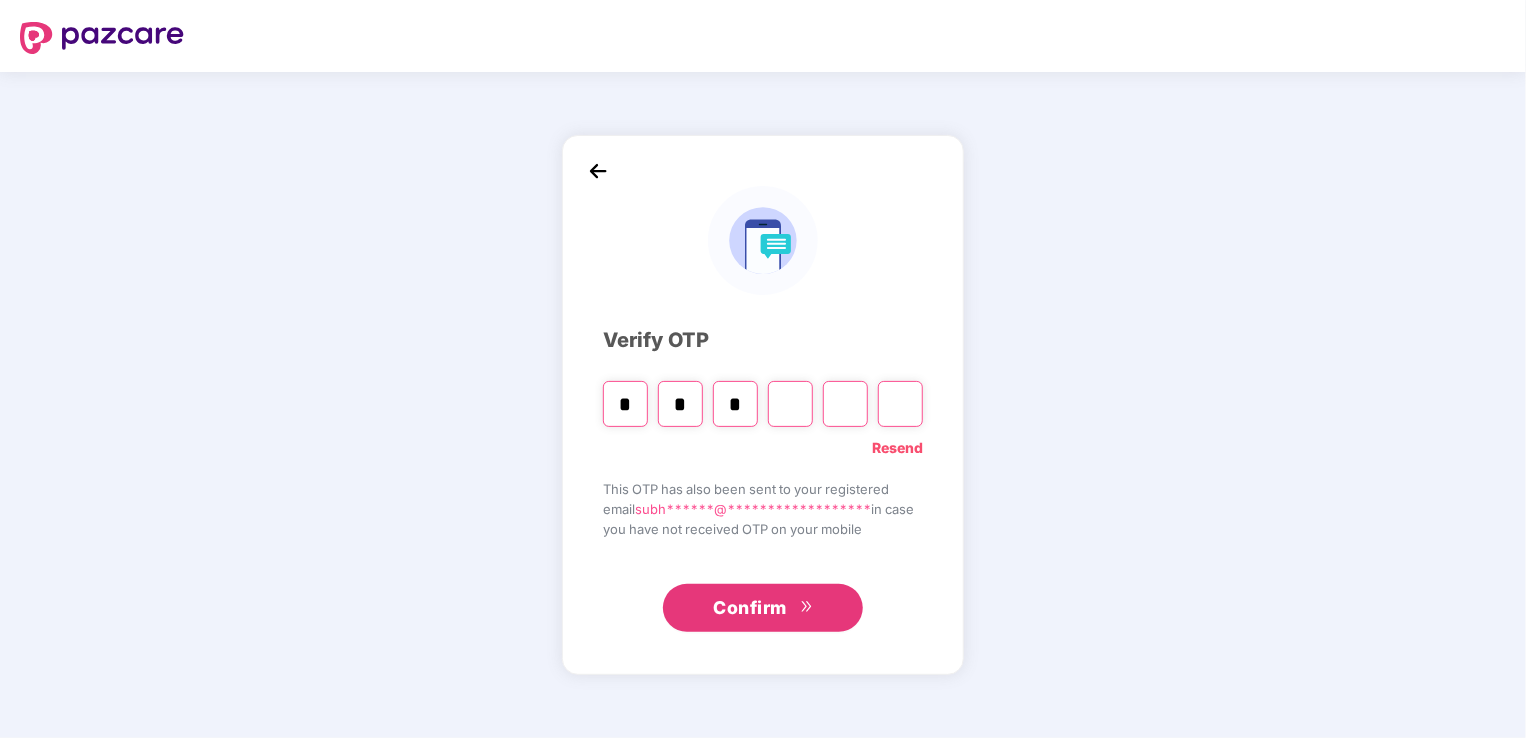 type on "*" 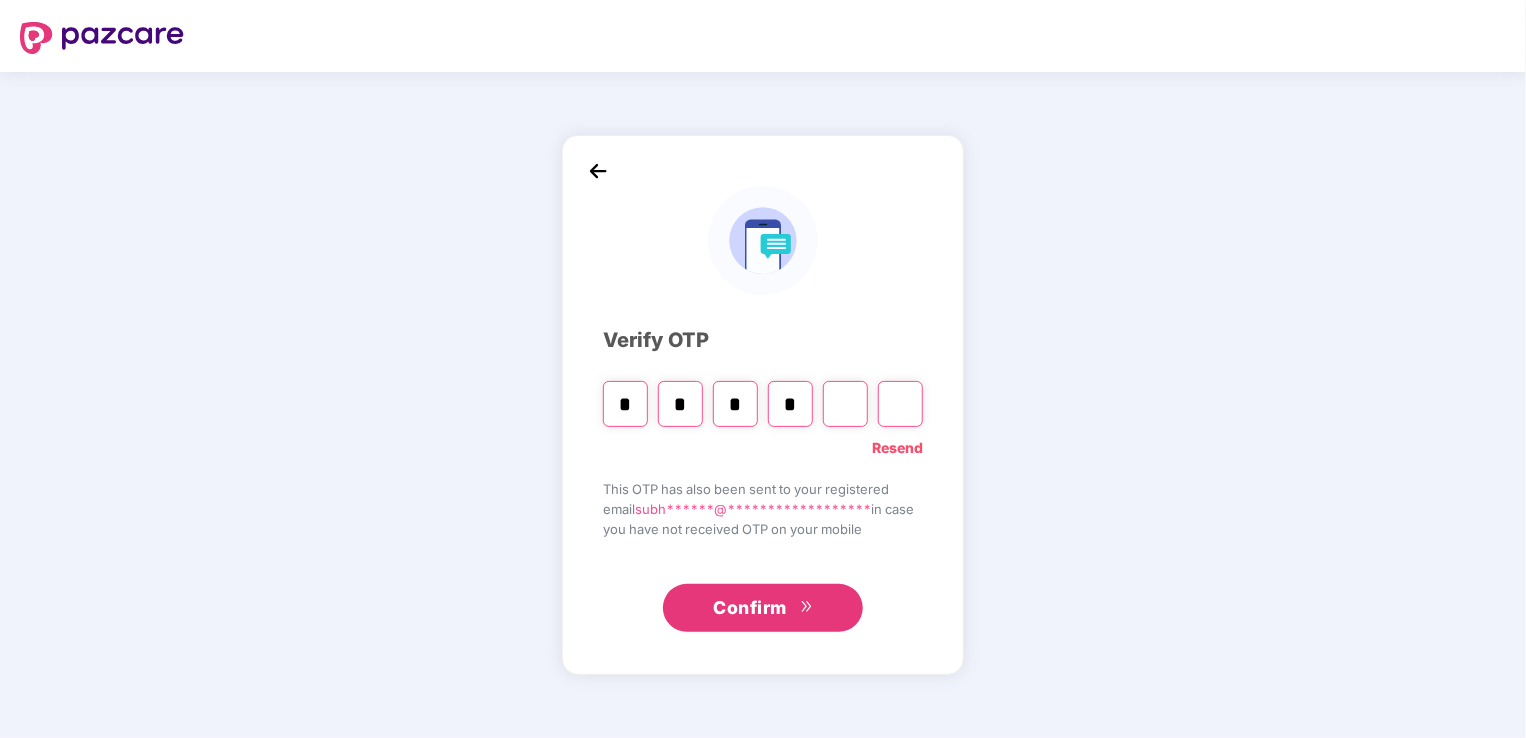 type on "*" 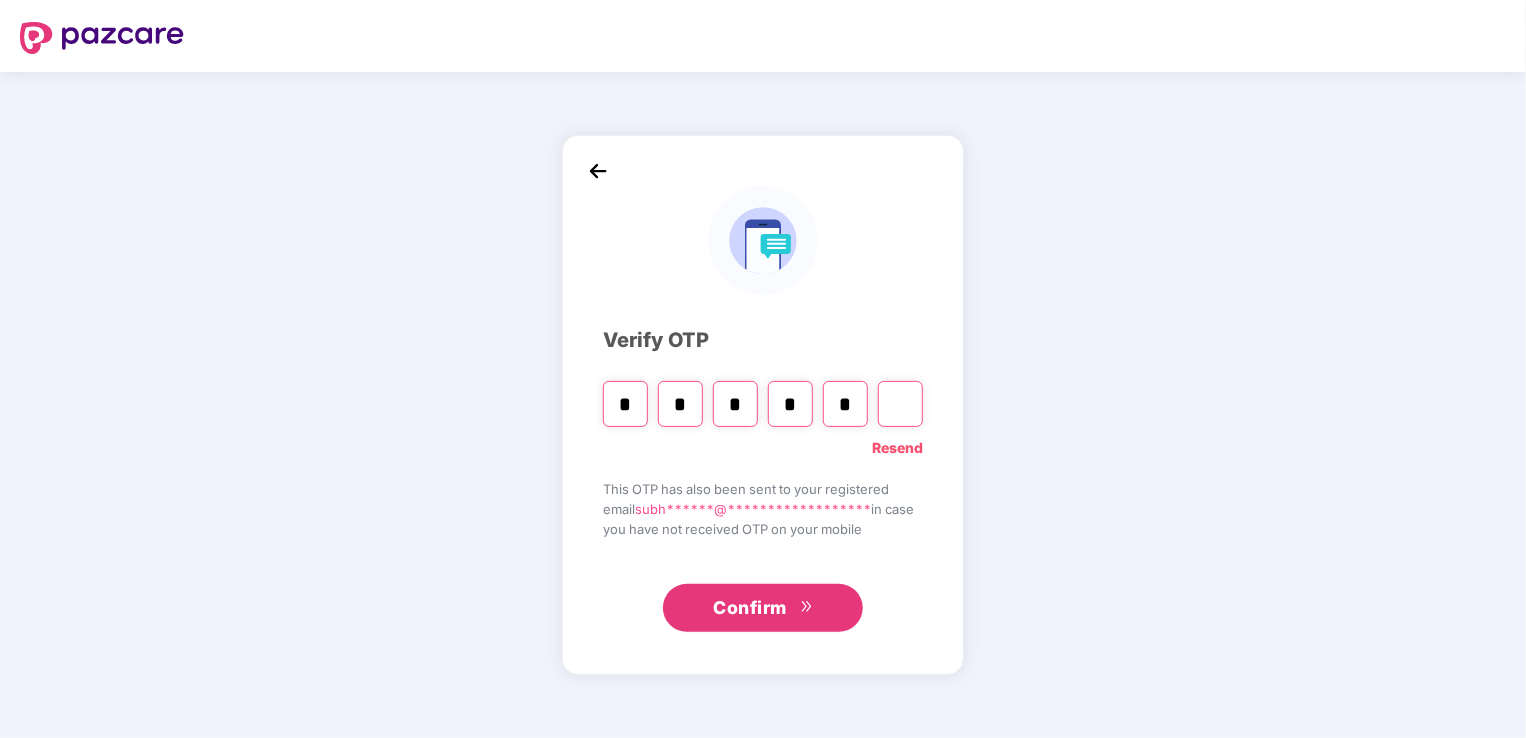type on "*" 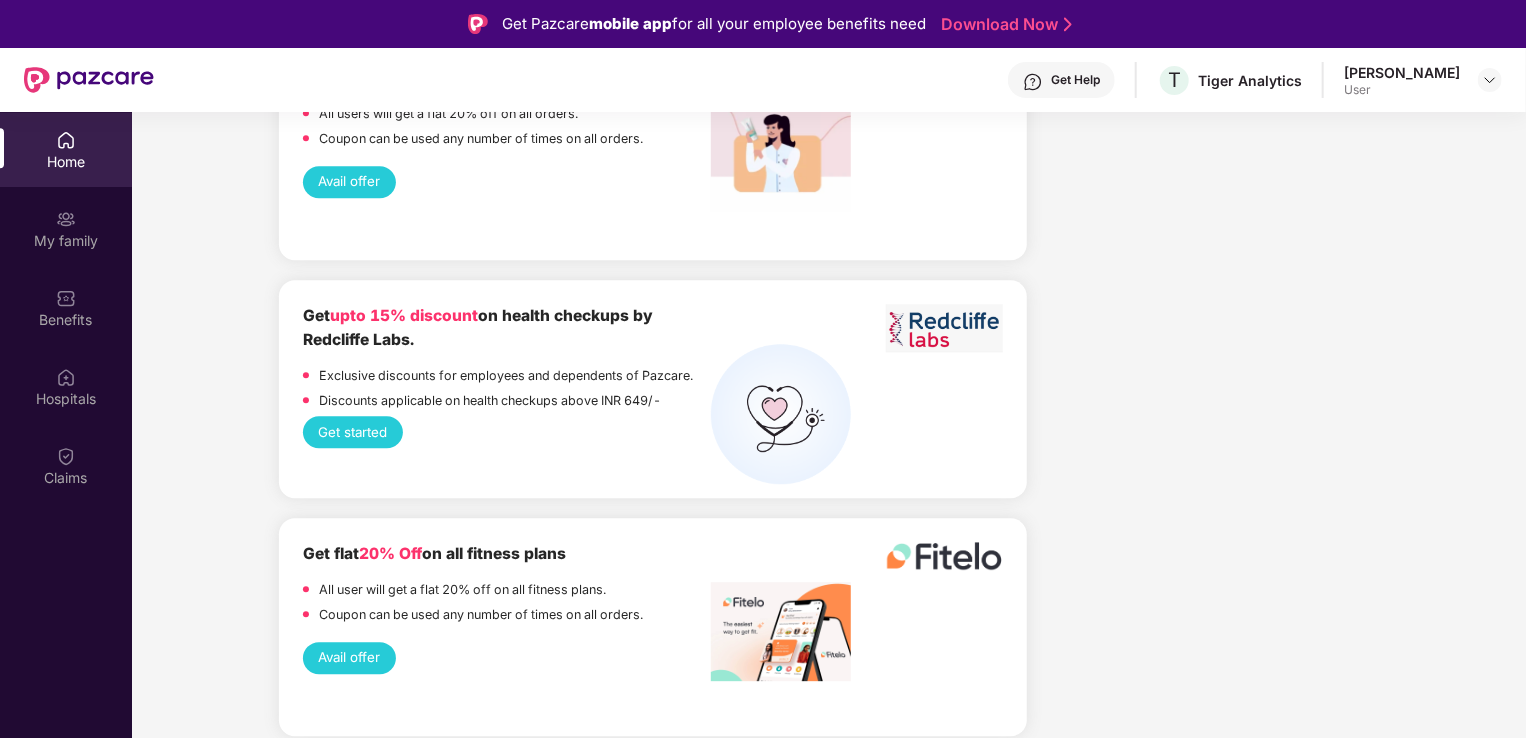 scroll, scrollTop: 2652, scrollLeft: 0, axis: vertical 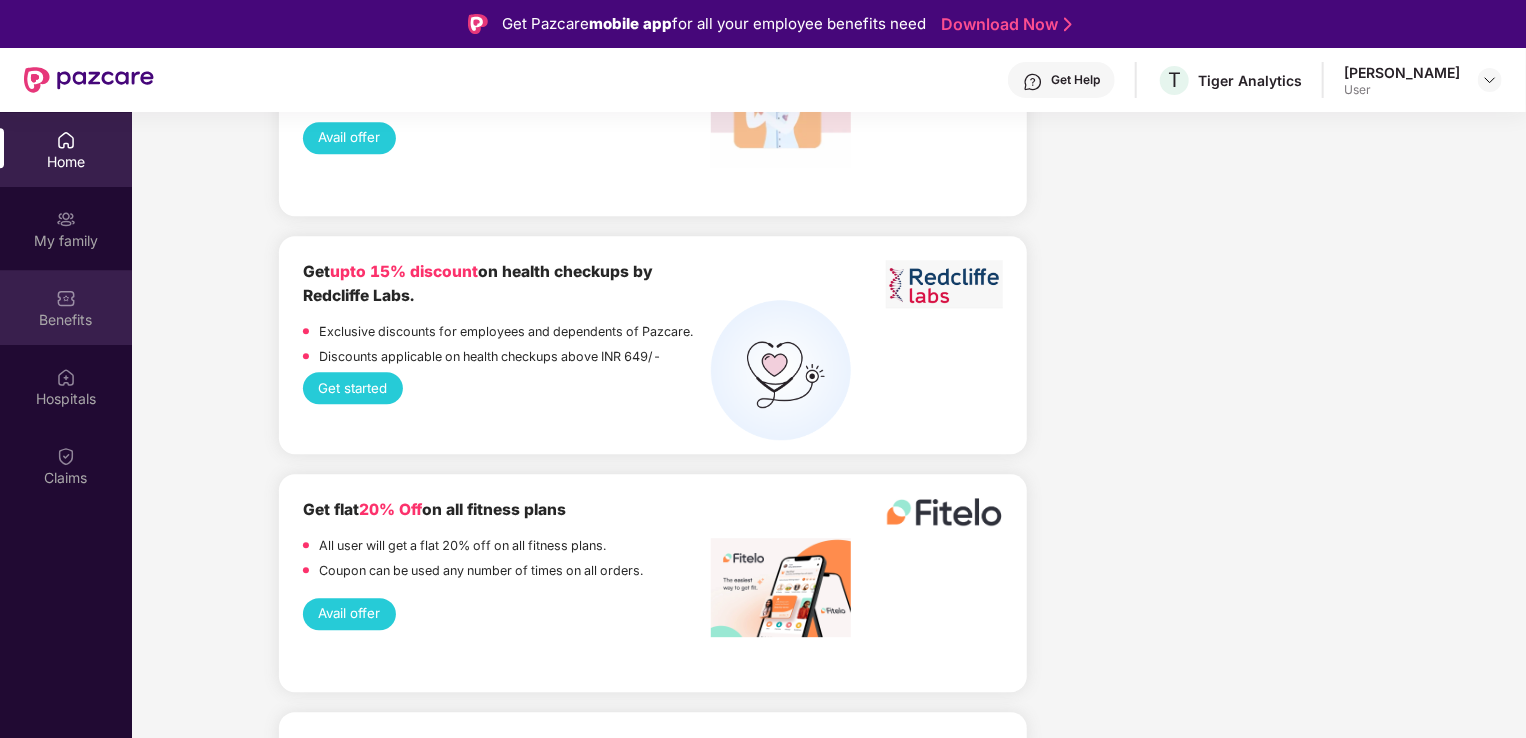 click at bounding box center (66, 298) 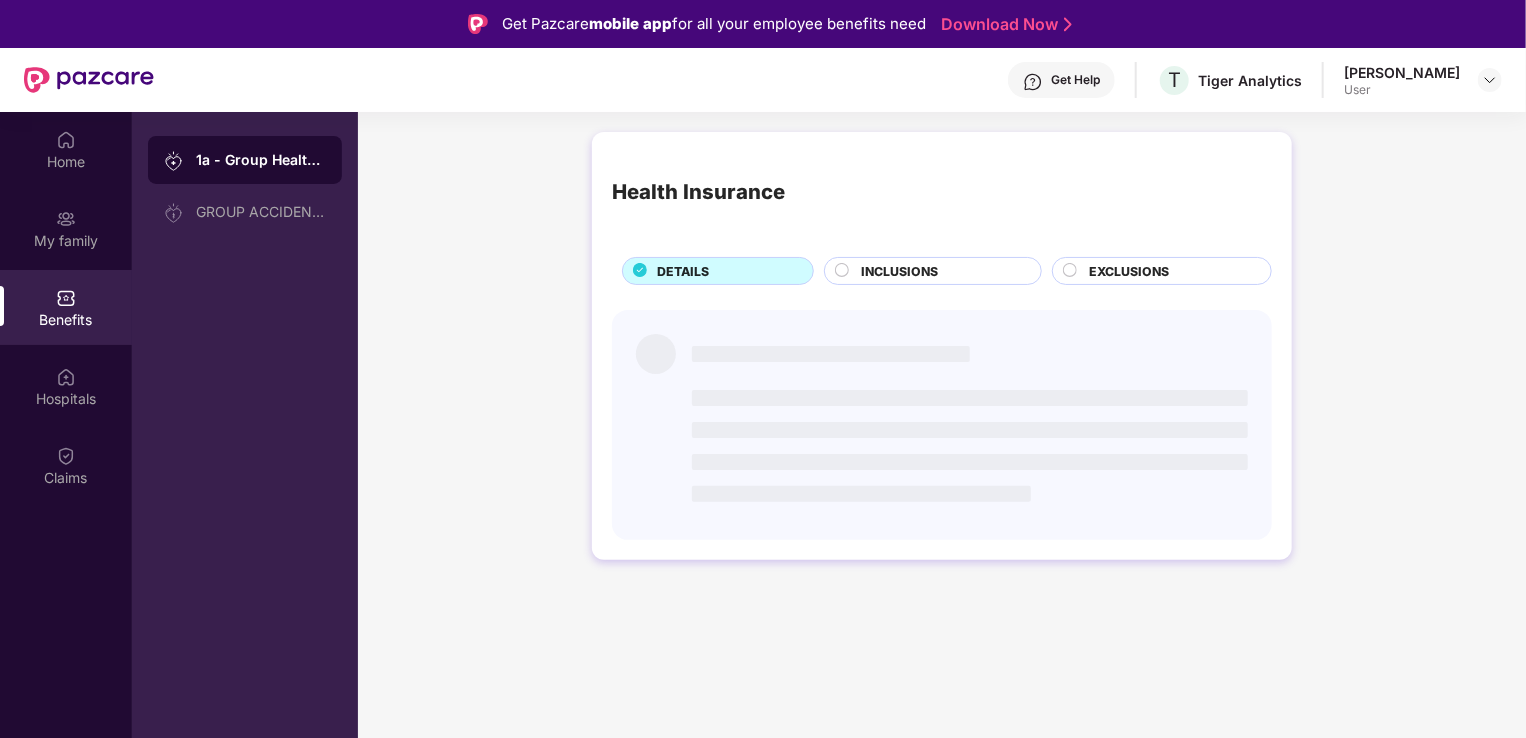 scroll, scrollTop: 0, scrollLeft: 0, axis: both 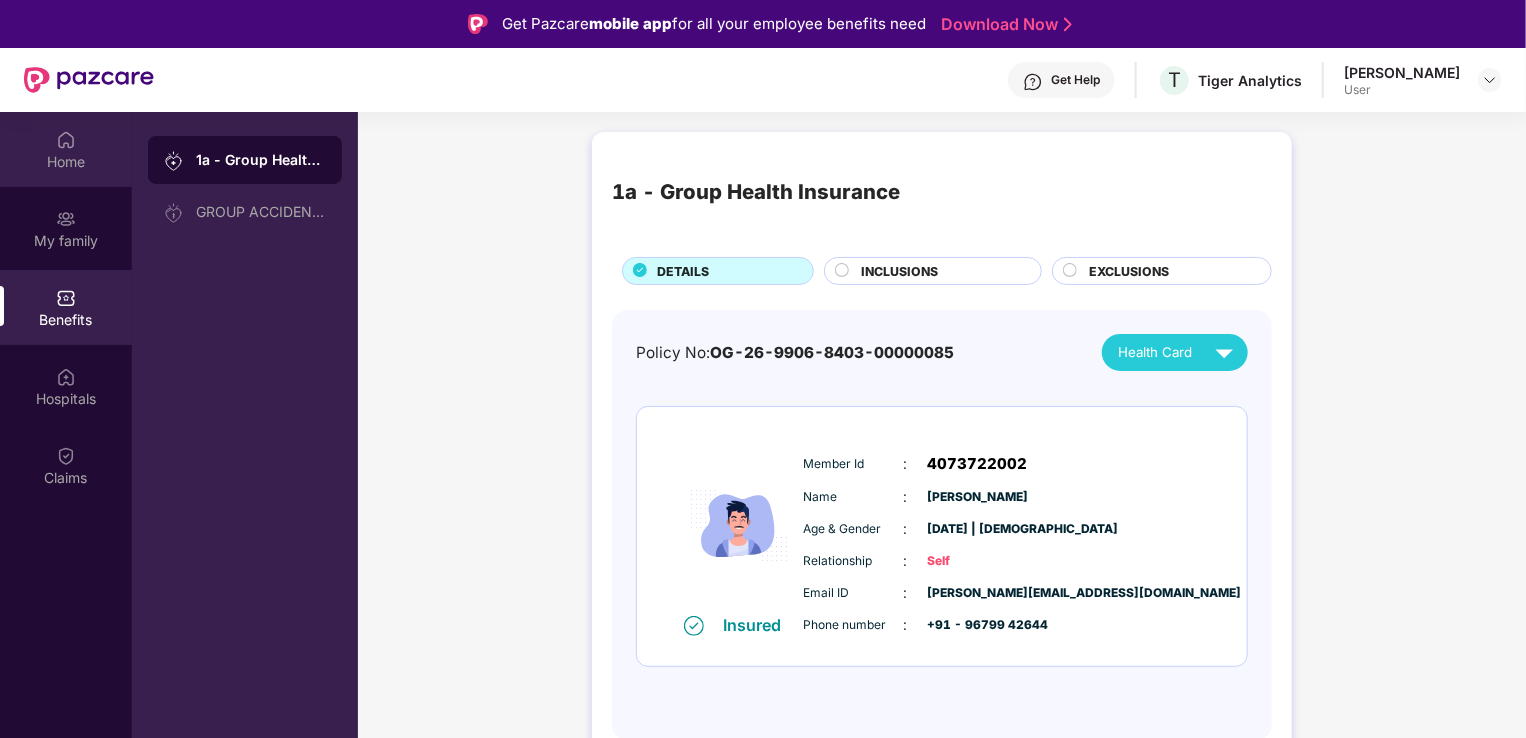 click on "Home" at bounding box center [66, 149] 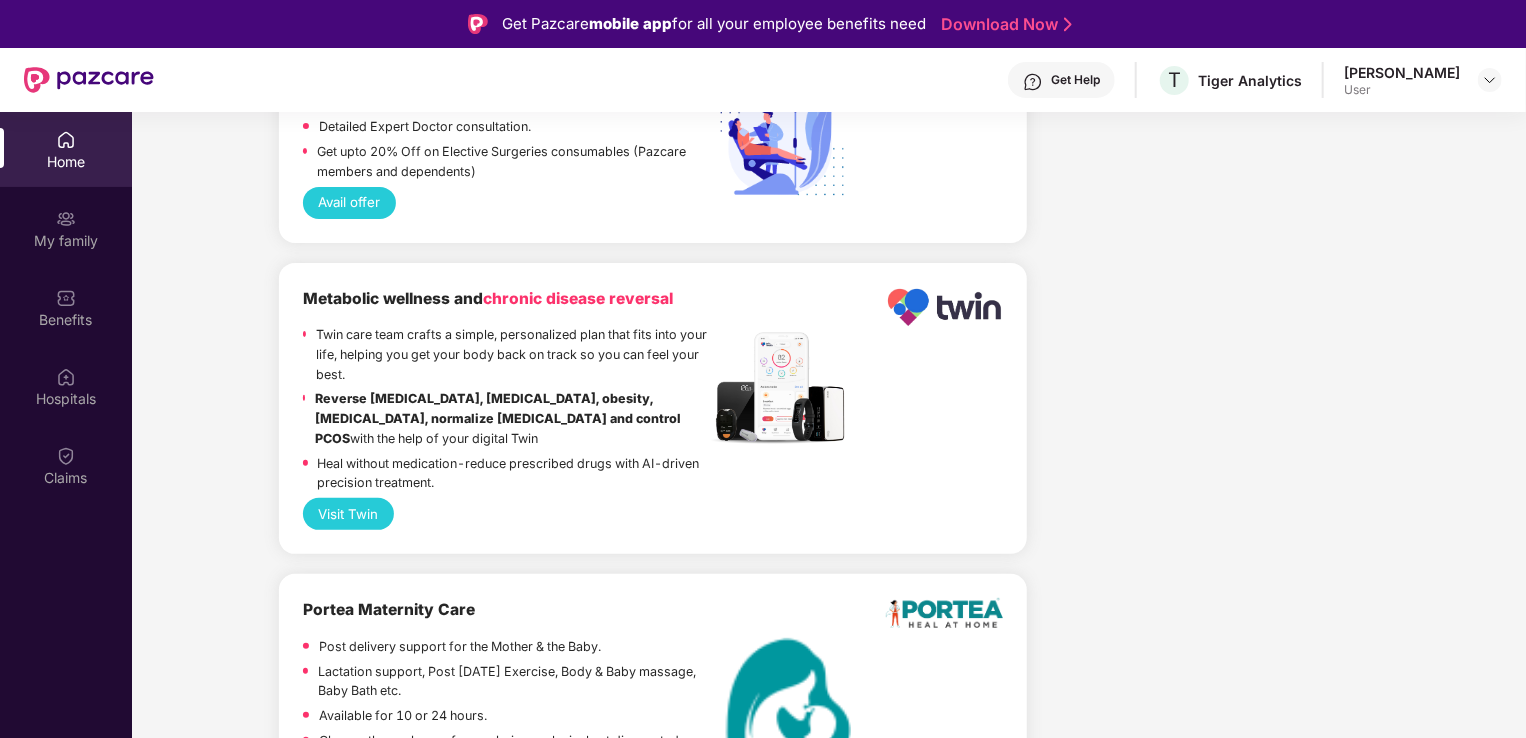 scroll, scrollTop: 4056, scrollLeft: 0, axis: vertical 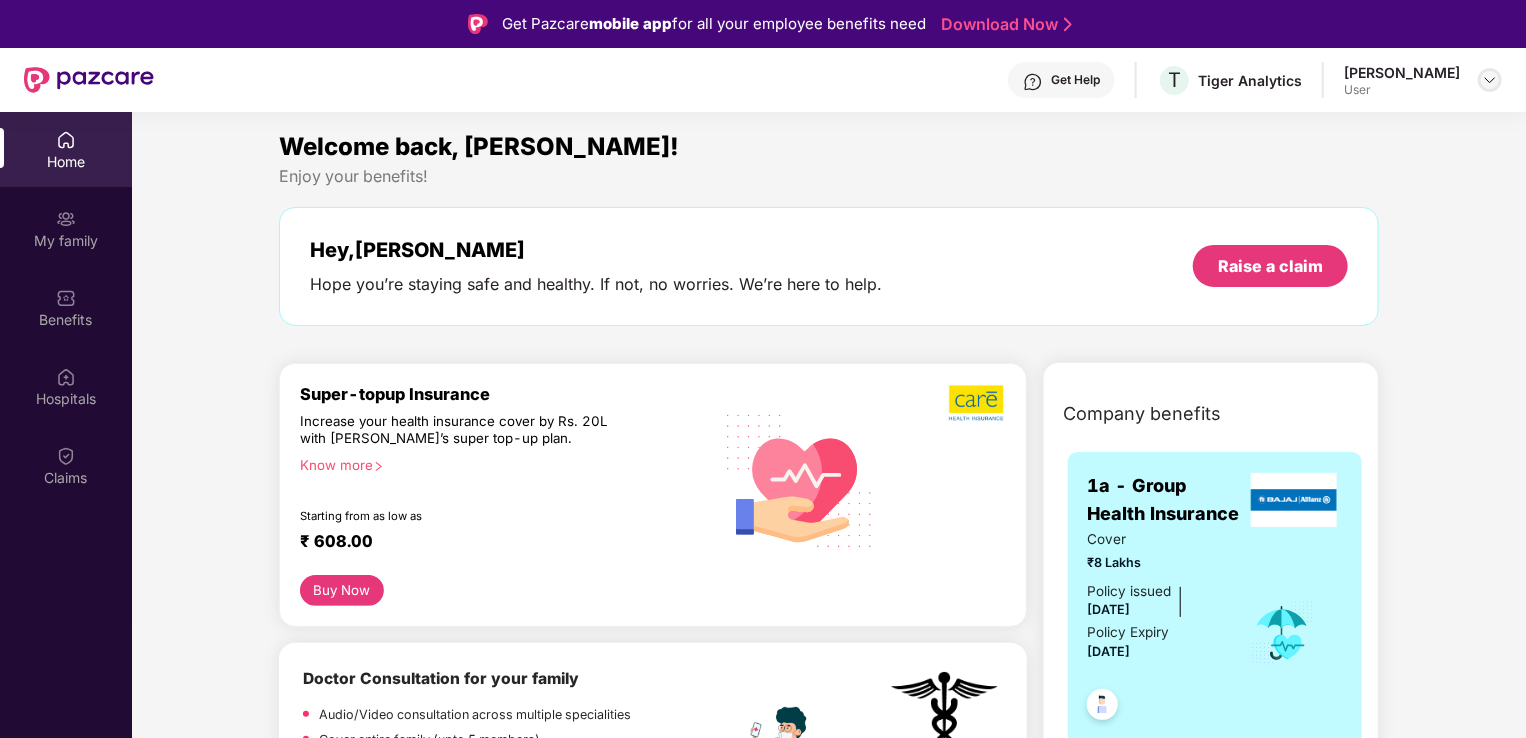 click at bounding box center (1490, 80) 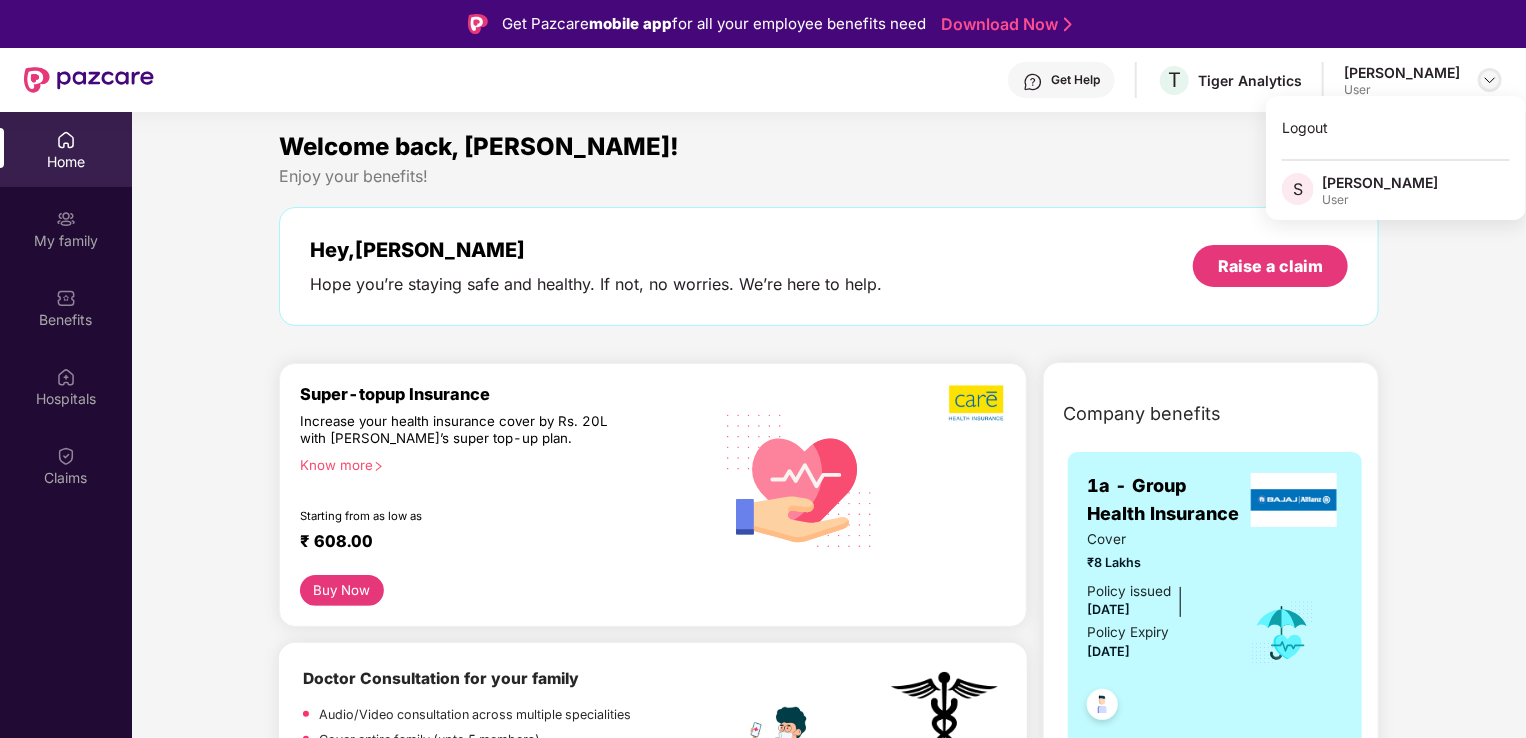 click at bounding box center [1490, 80] 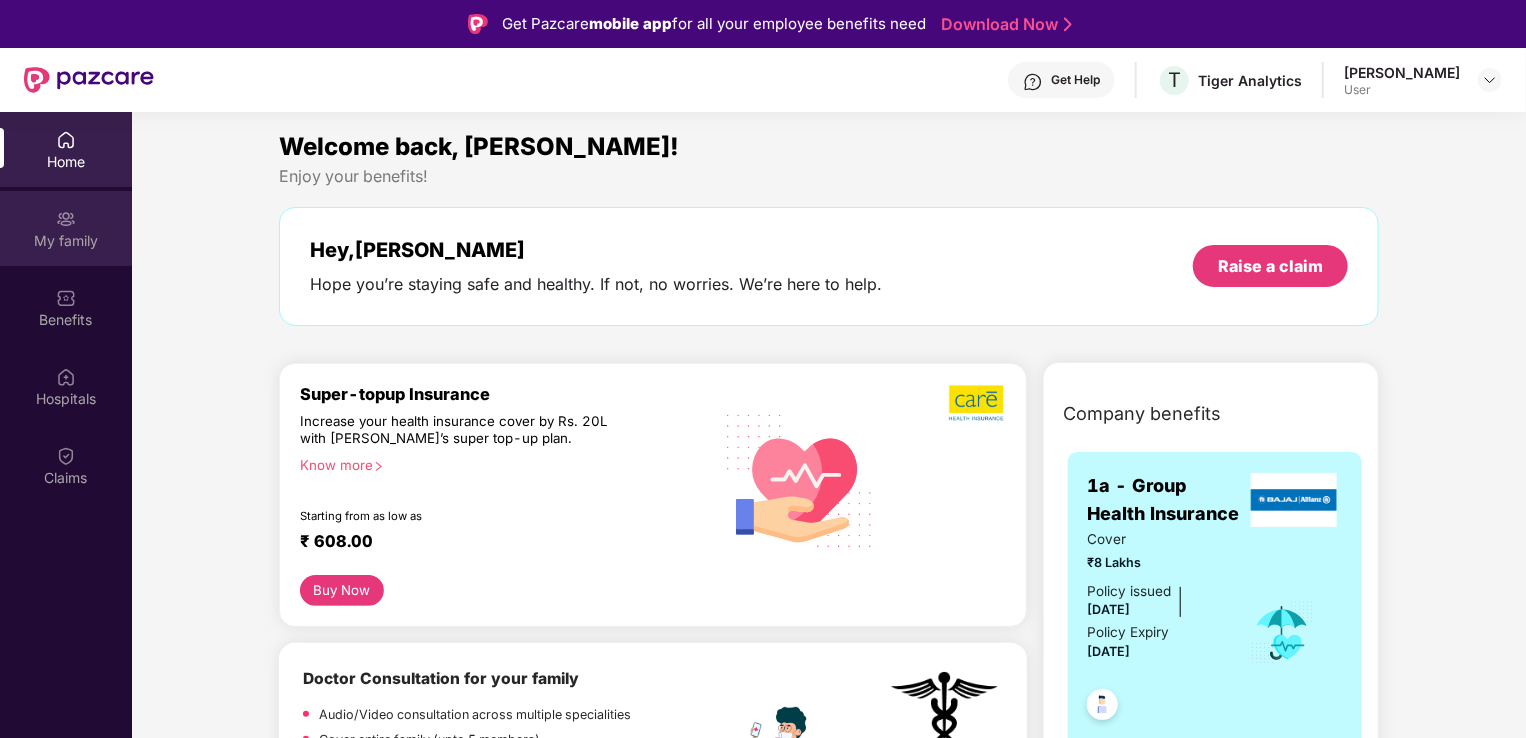 click on "My family" at bounding box center (66, 228) 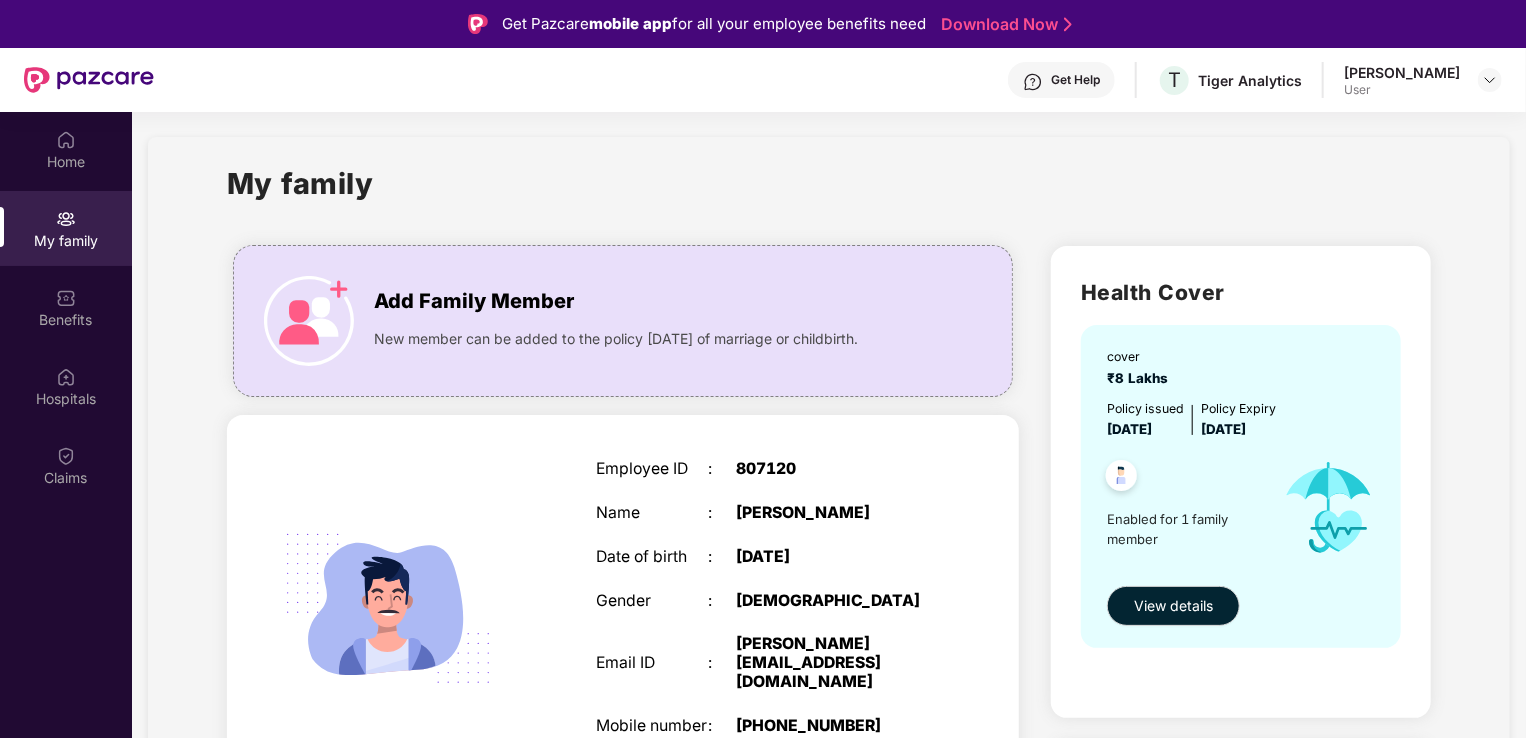 scroll, scrollTop: 0, scrollLeft: 0, axis: both 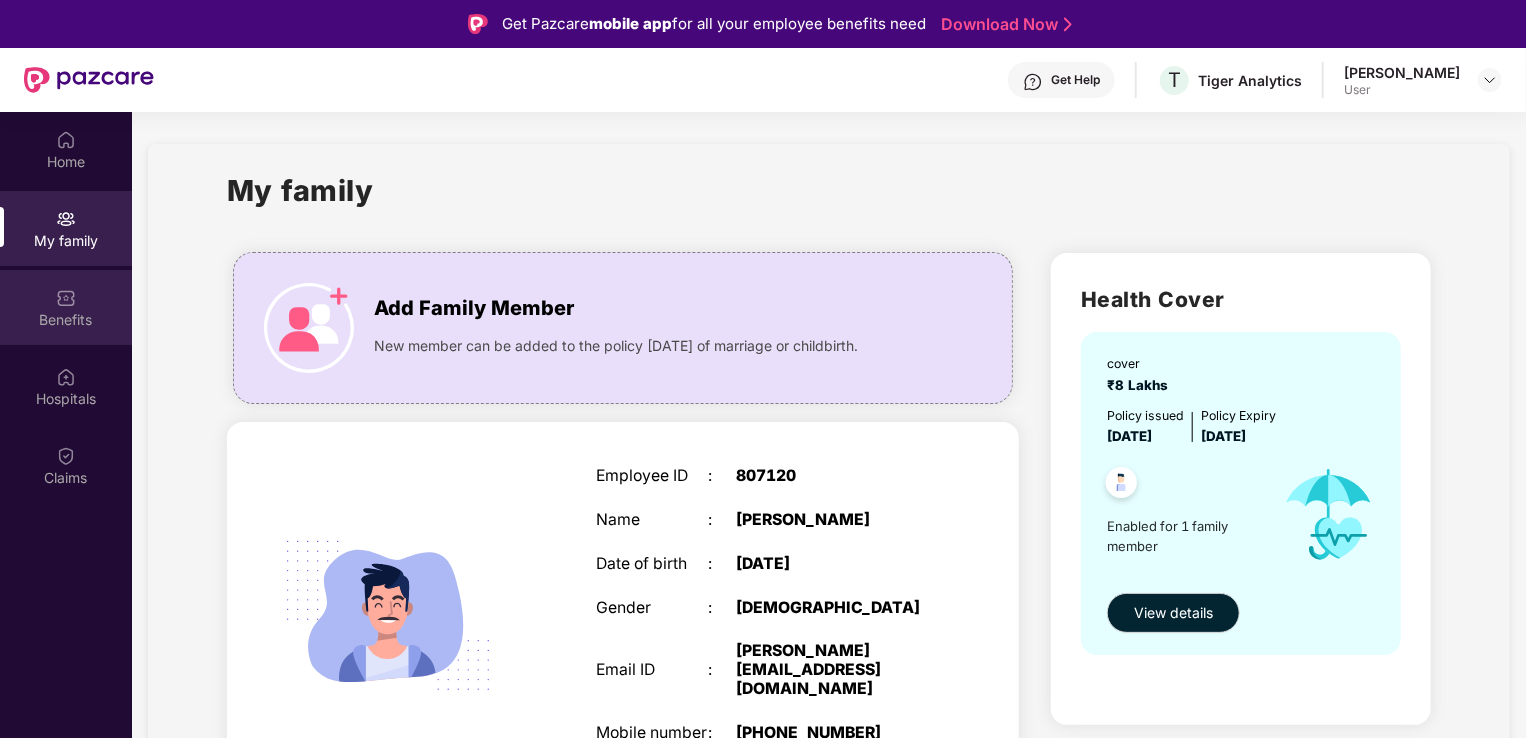 click on "Benefits" at bounding box center [66, 307] 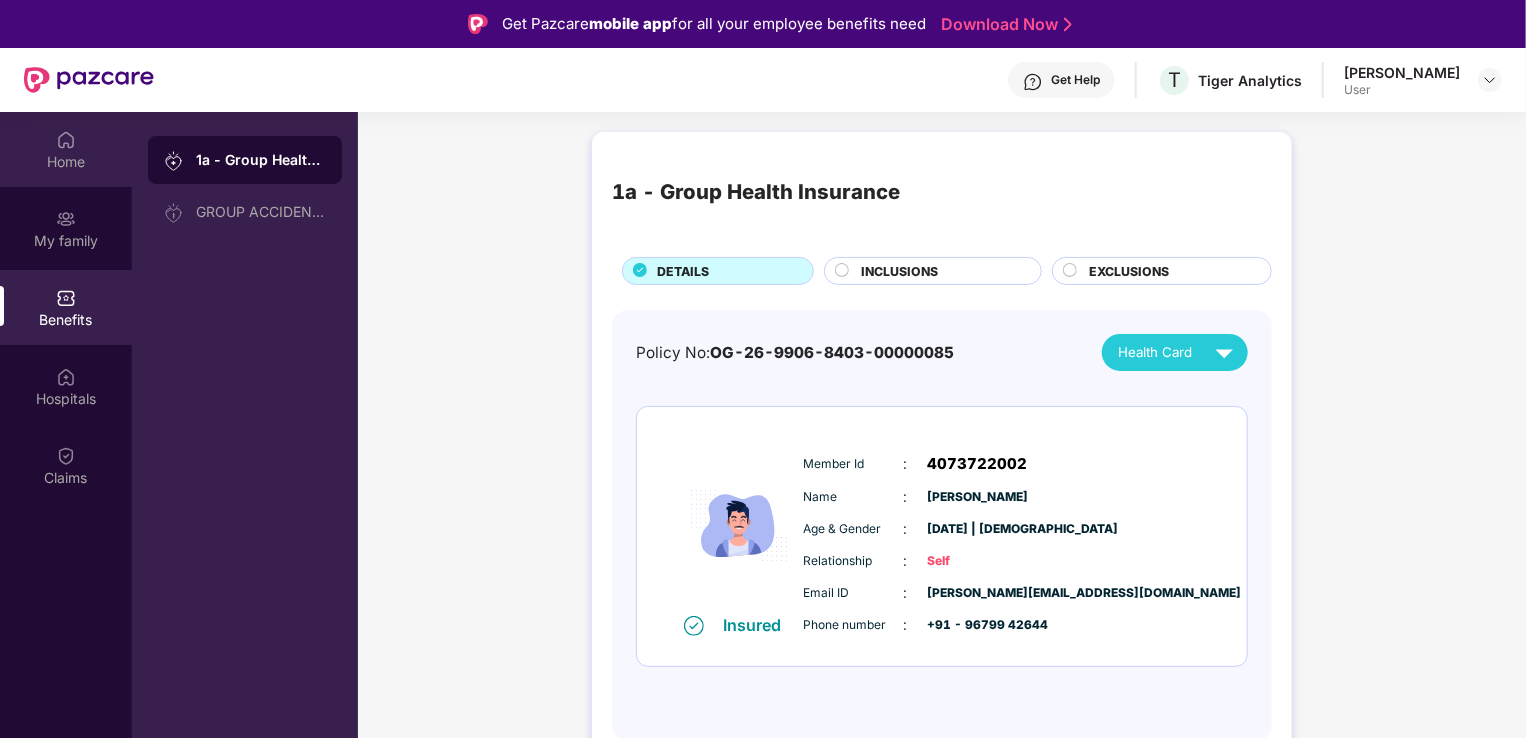 click on "Home" at bounding box center (66, 162) 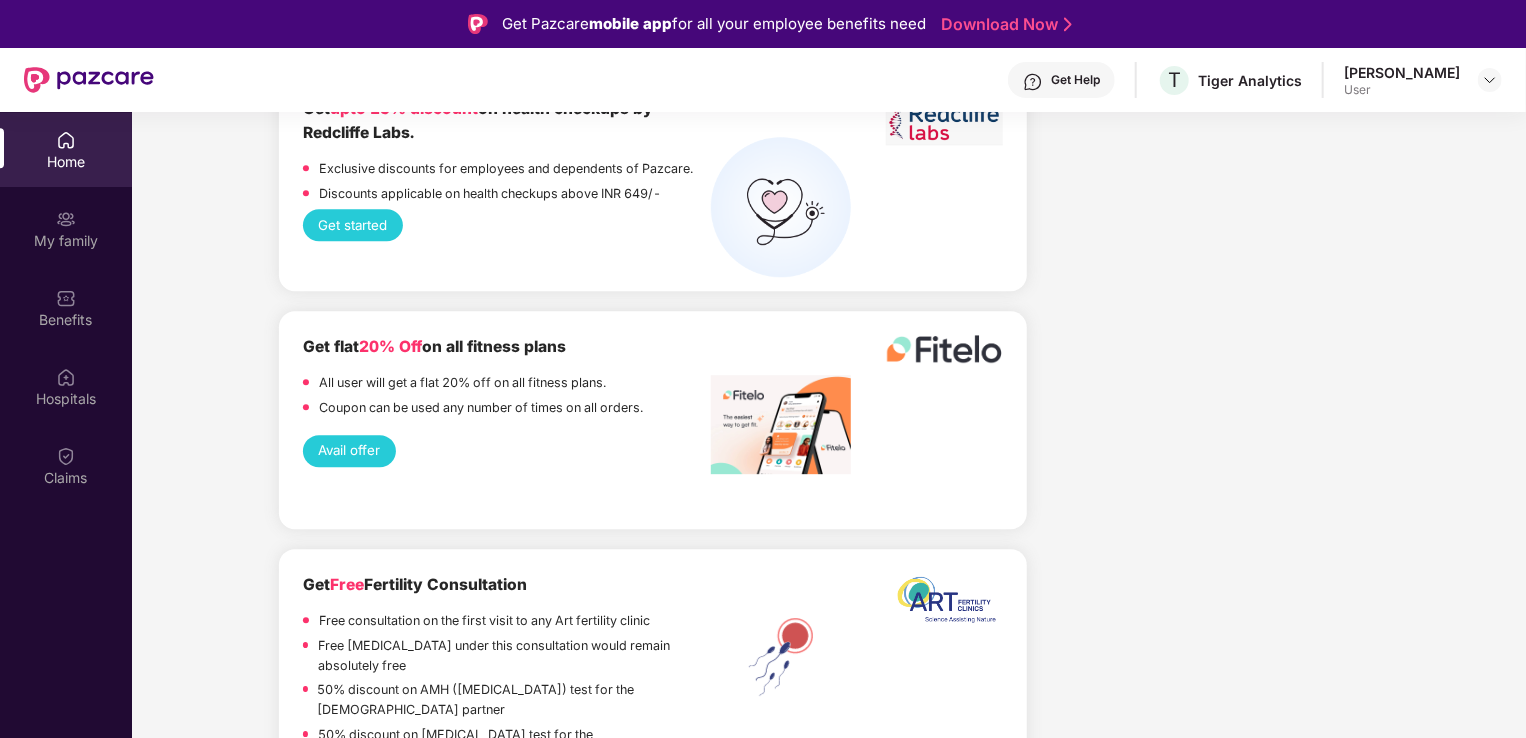 scroll, scrollTop: 2815, scrollLeft: 0, axis: vertical 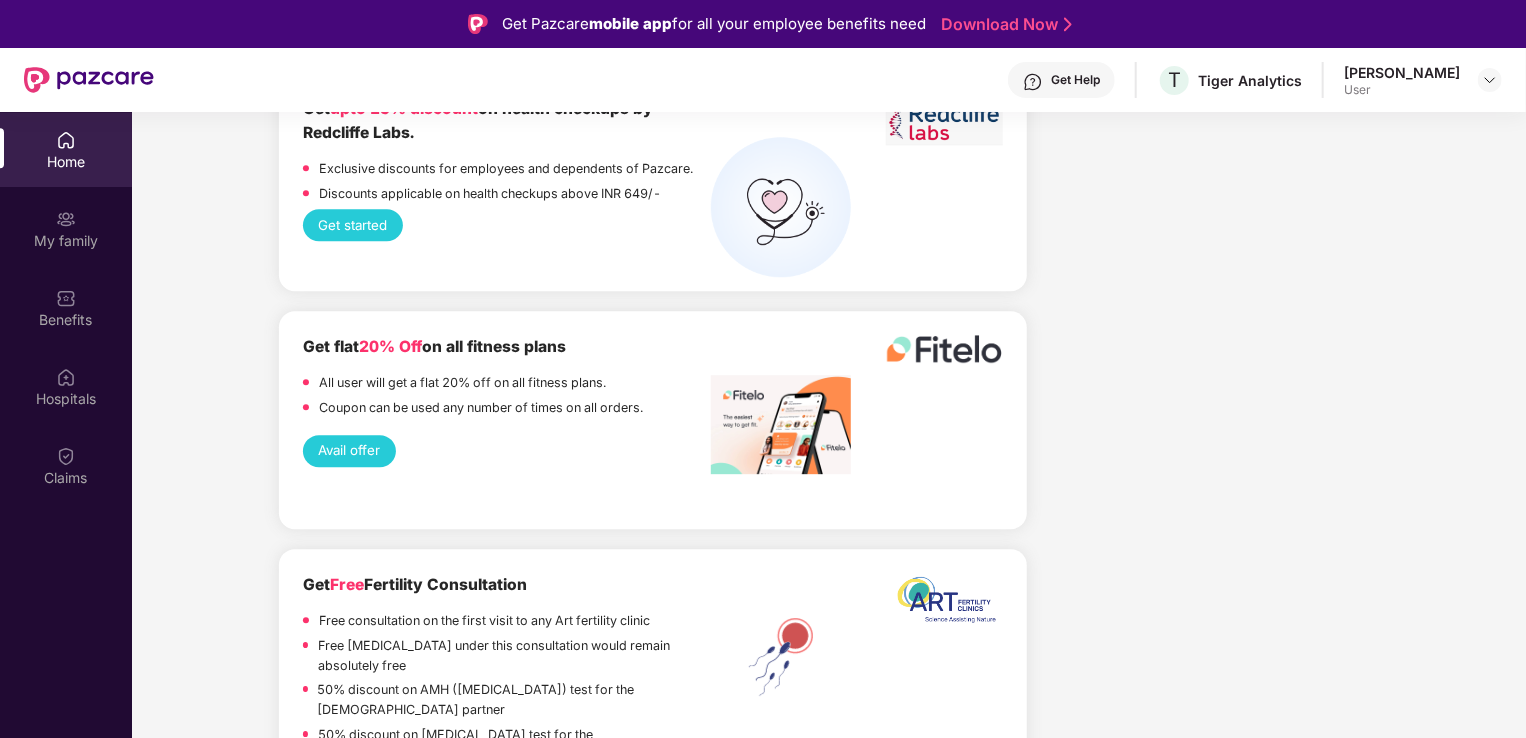 click on "Get started" at bounding box center [353, 225] 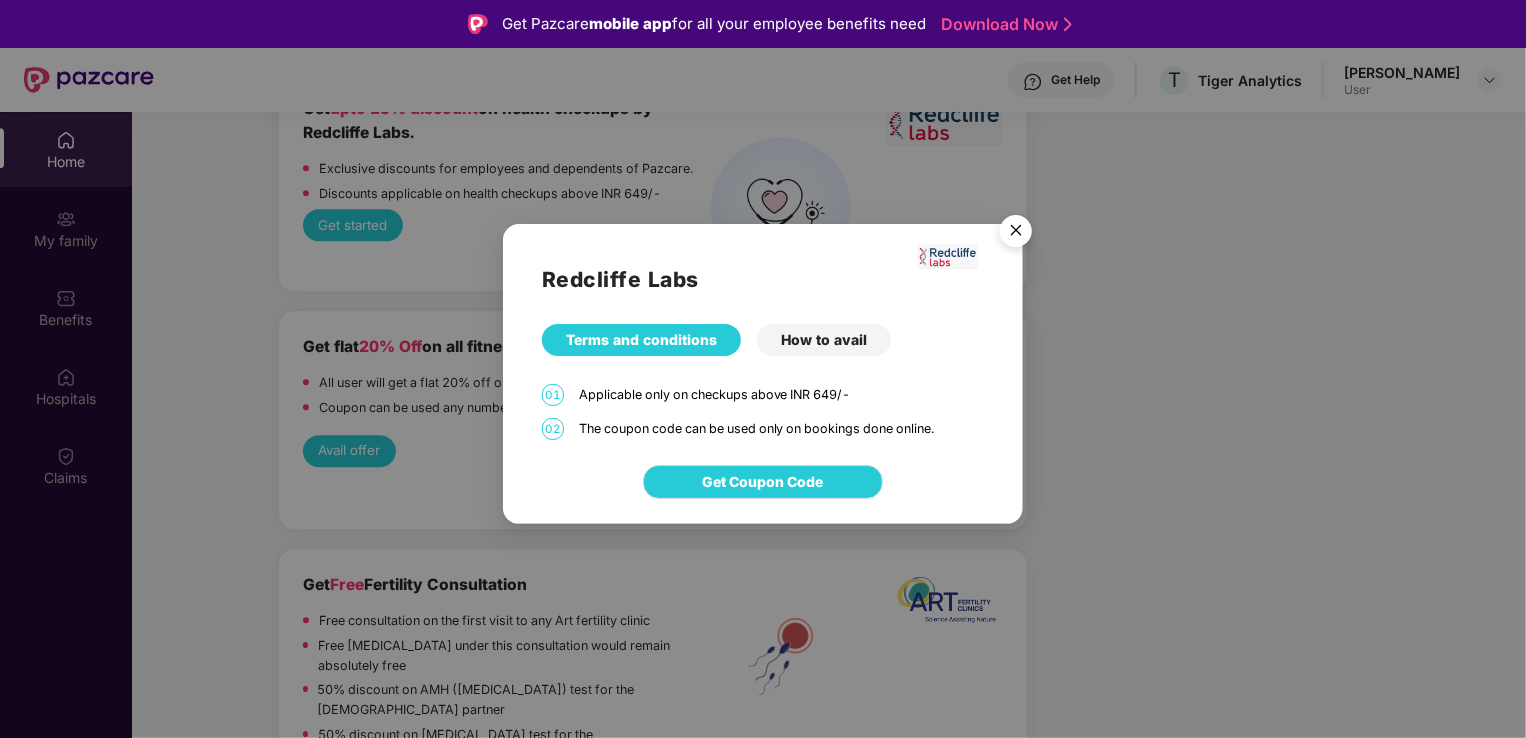 click on "How to avail" at bounding box center [824, 340] 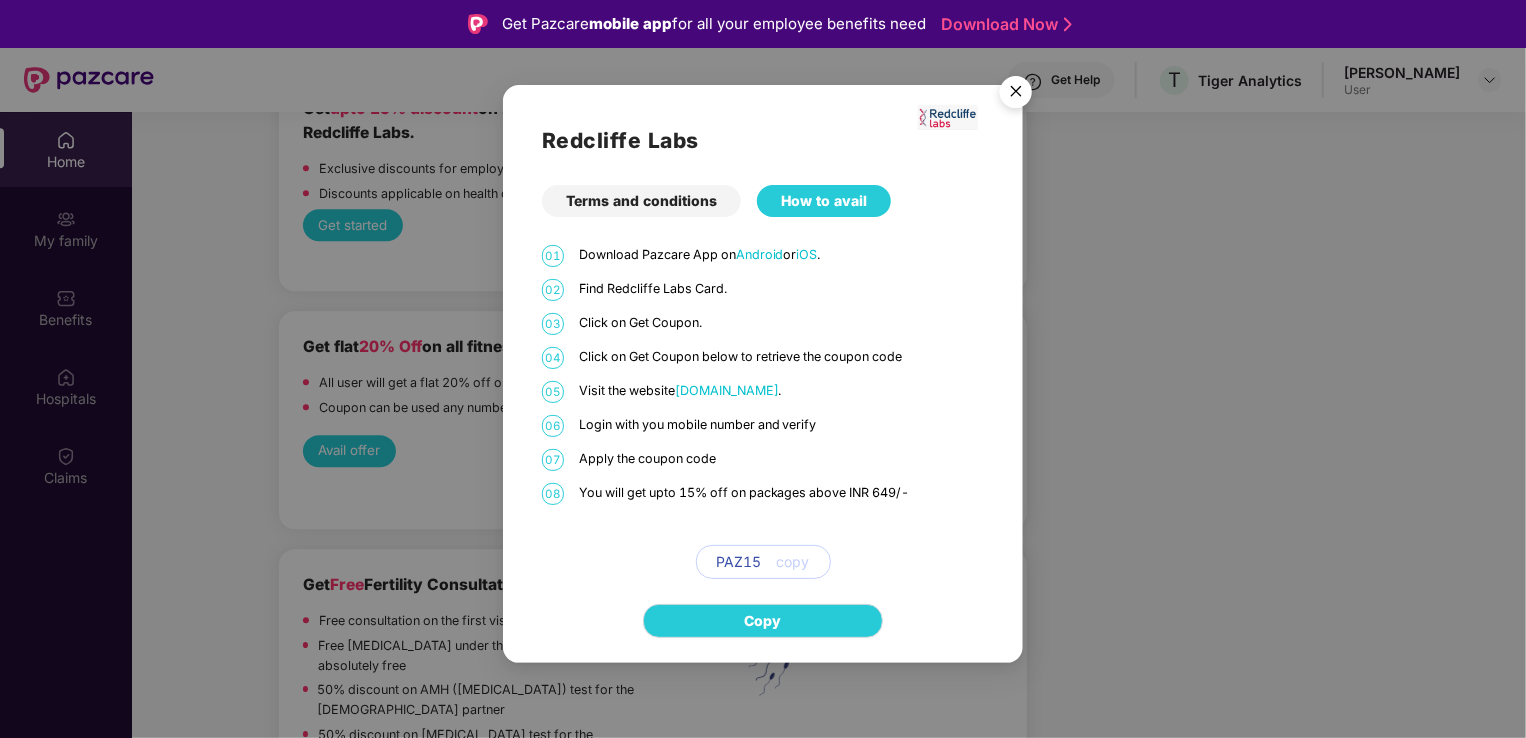 click at bounding box center (1016, 95) 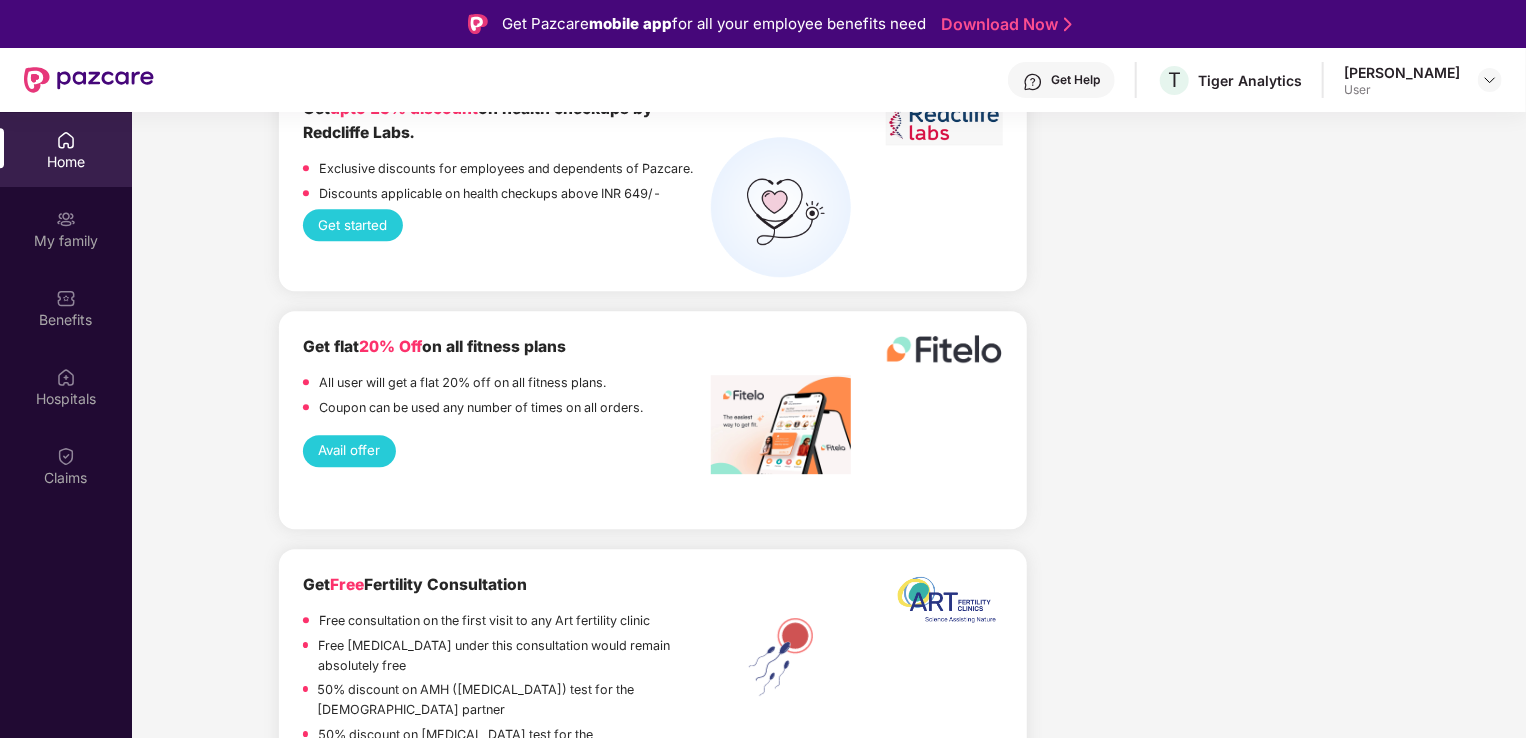 click on "[PERSON_NAME]" at bounding box center [1402, 72] 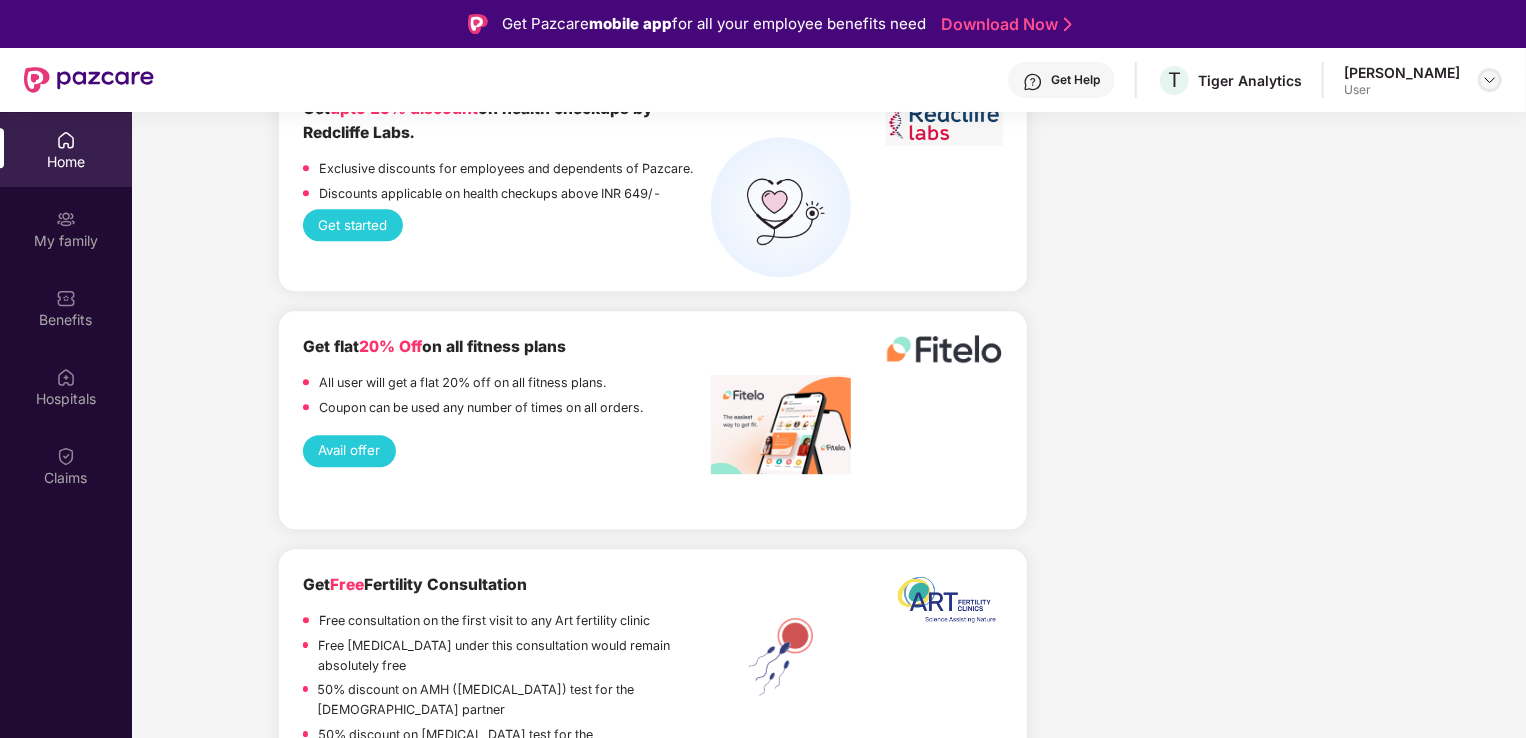 click at bounding box center [1490, 80] 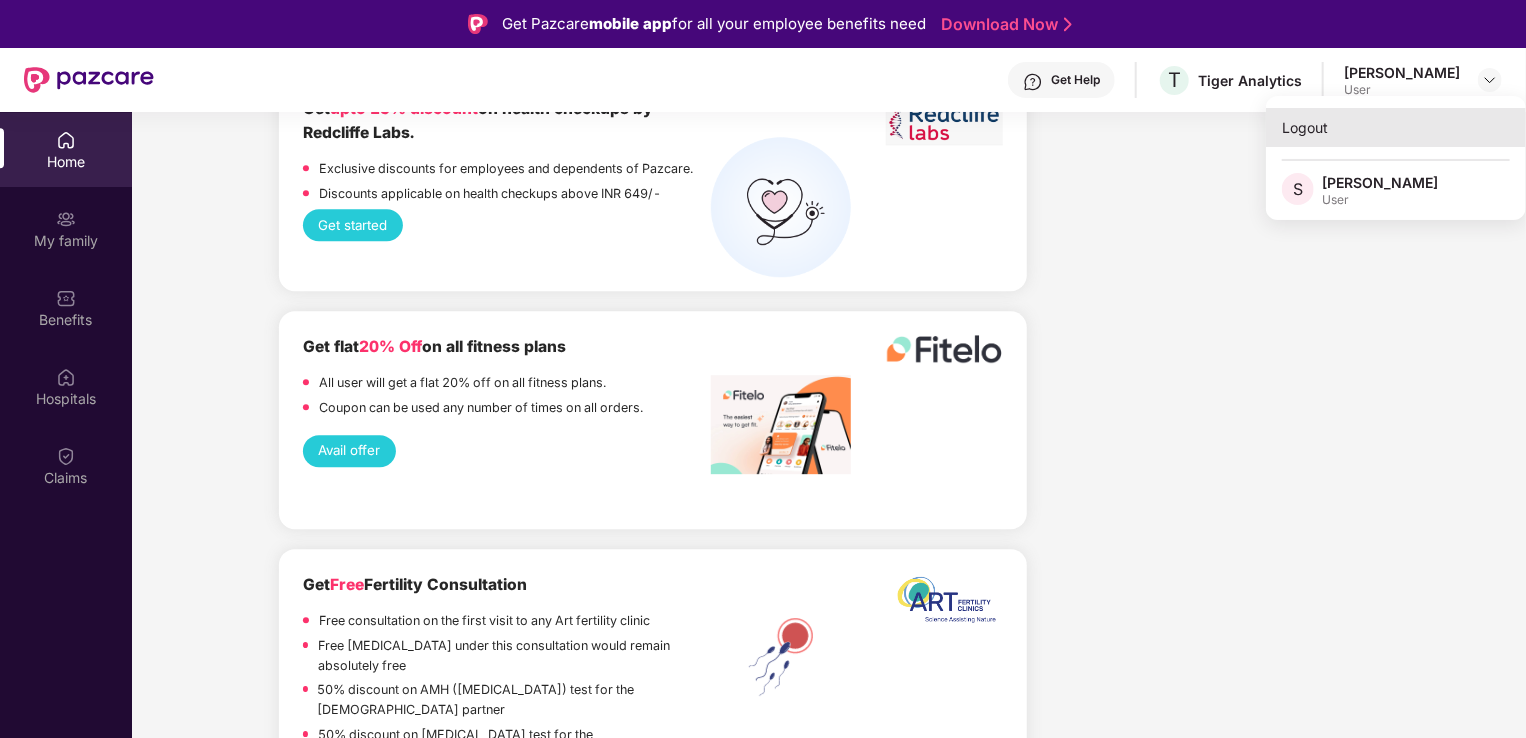 click on "Logout" at bounding box center (1396, 127) 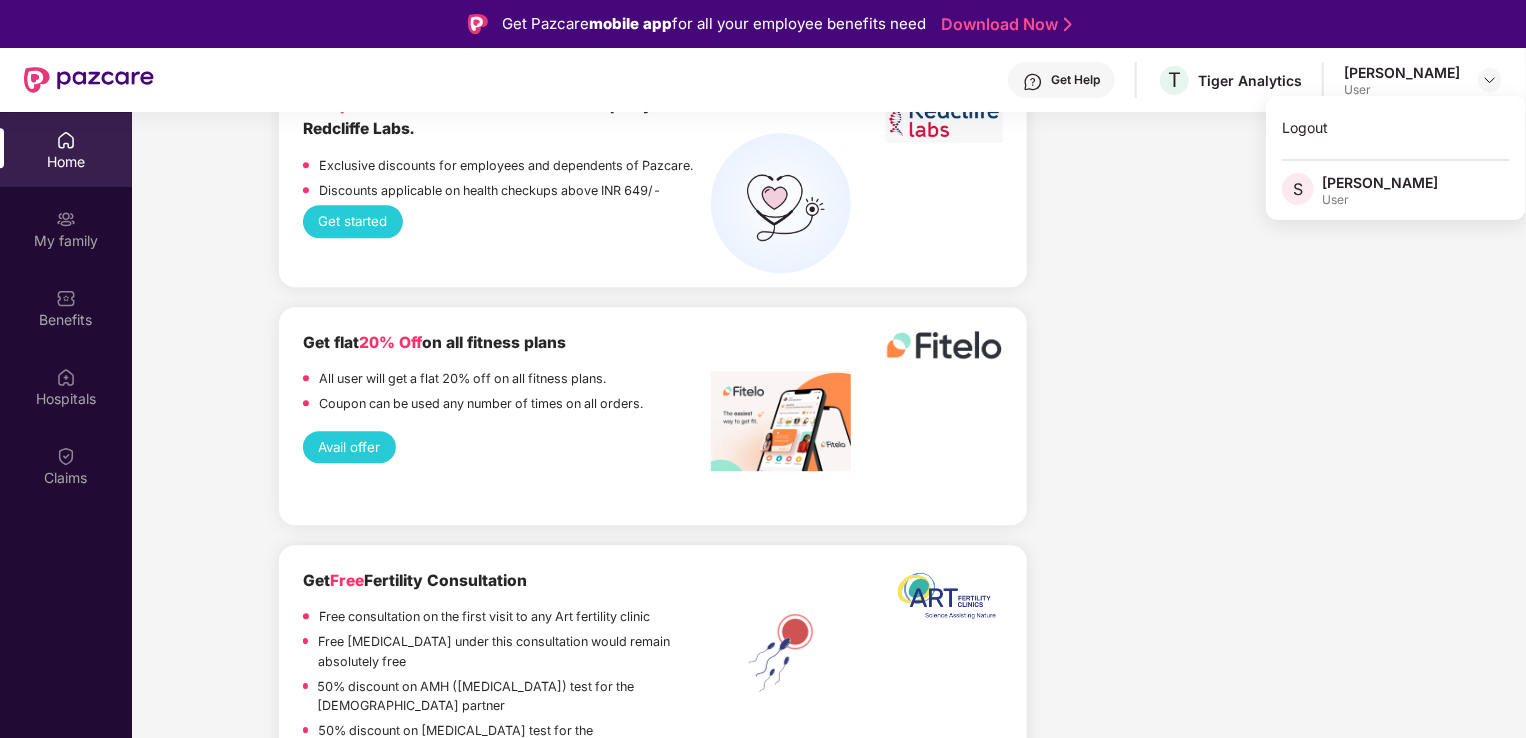 scroll, scrollTop: 2811, scrollLeft: 0, axis: vertical 